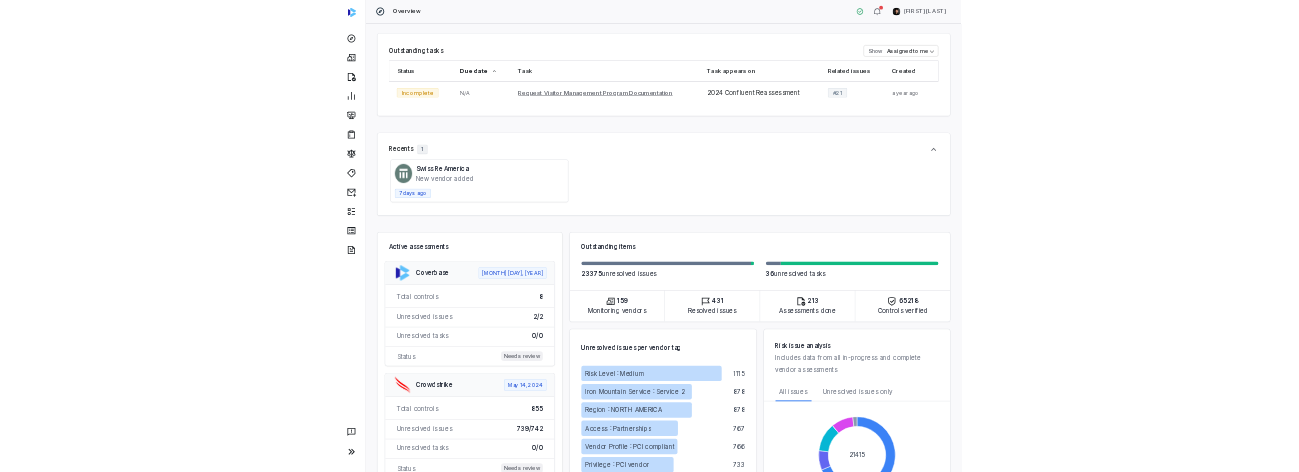 scroll, scrollTop: 0, scrollLeft: 0, axis: both 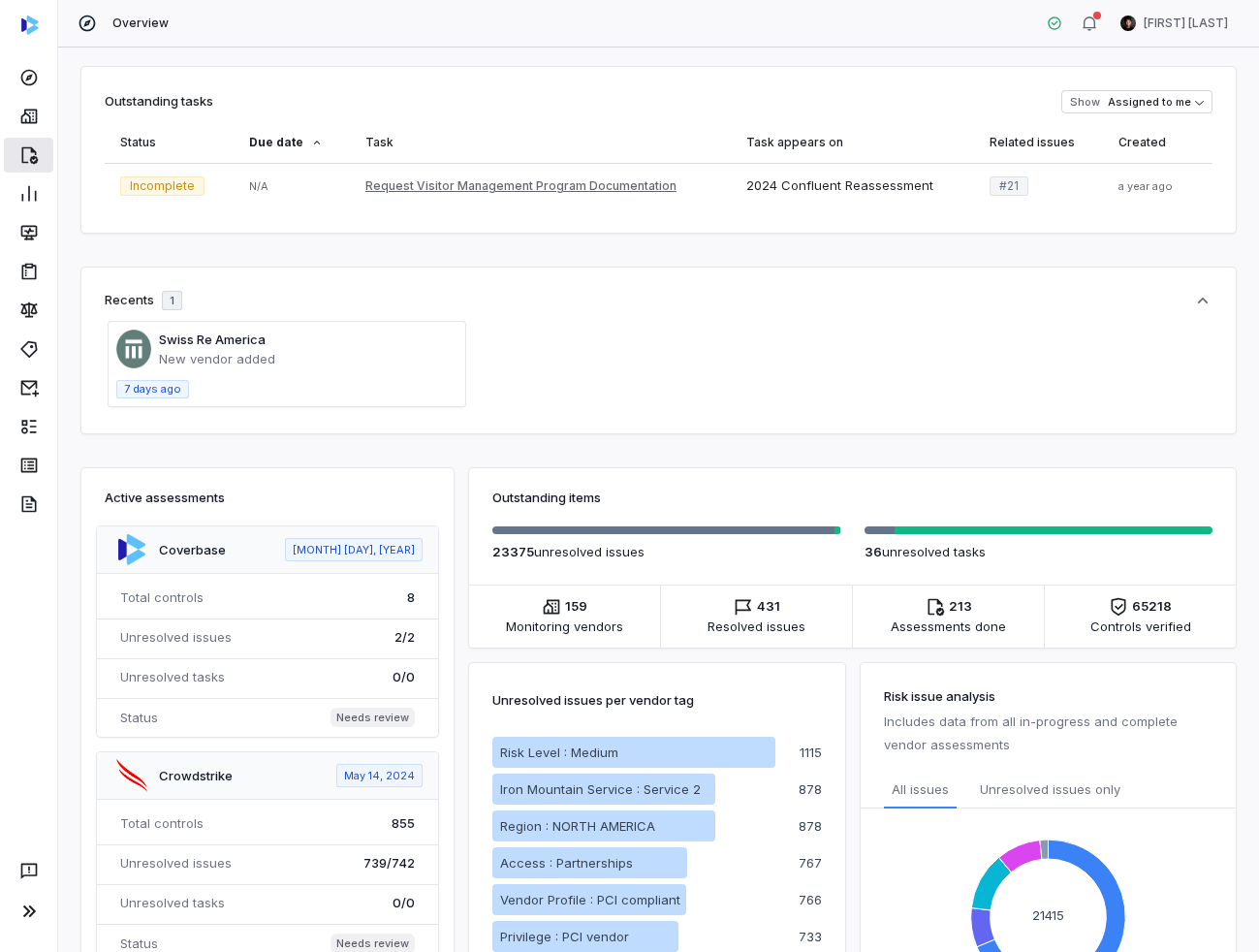 click at bounding box center [28, 155] 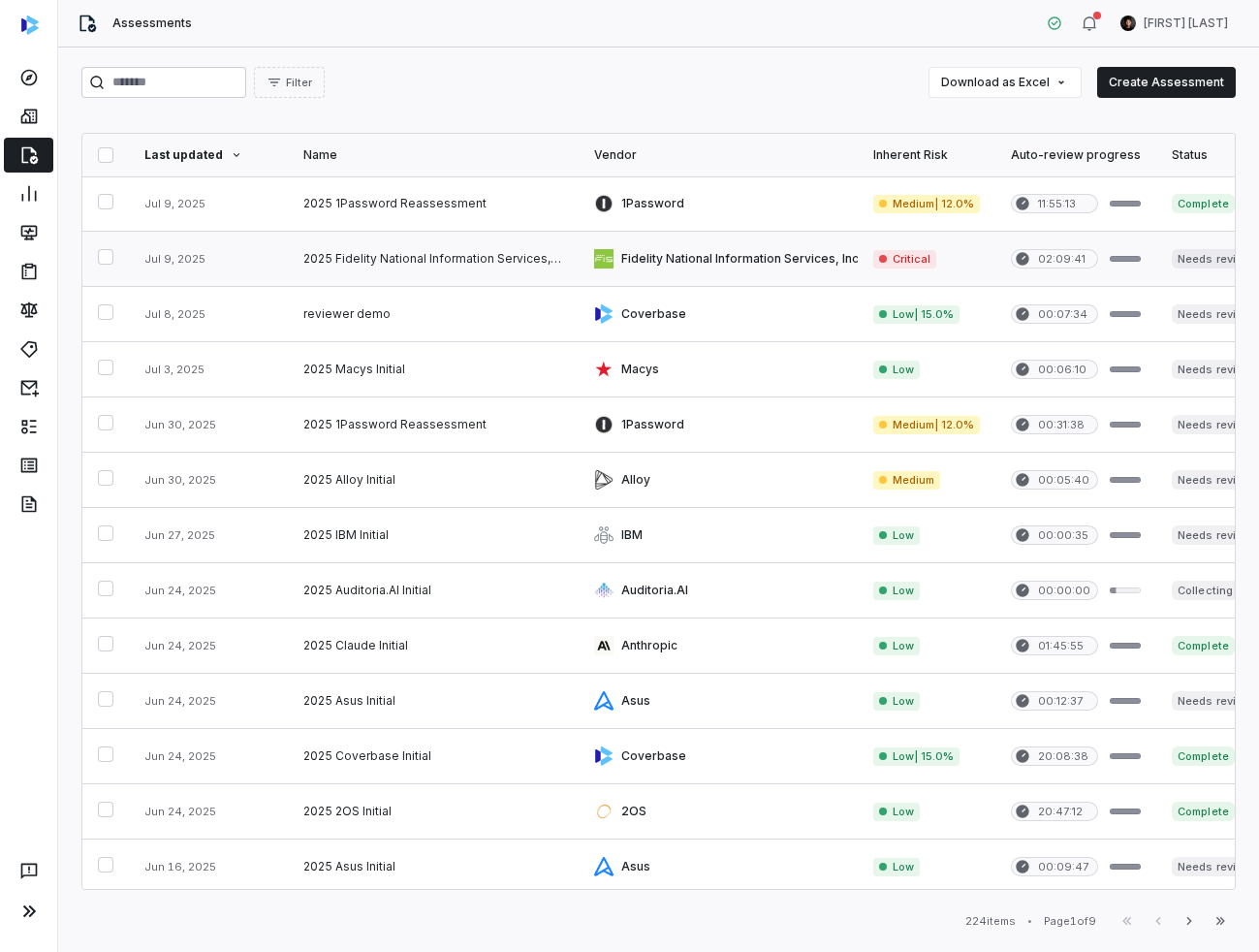 click at bounding box center (433, 259) 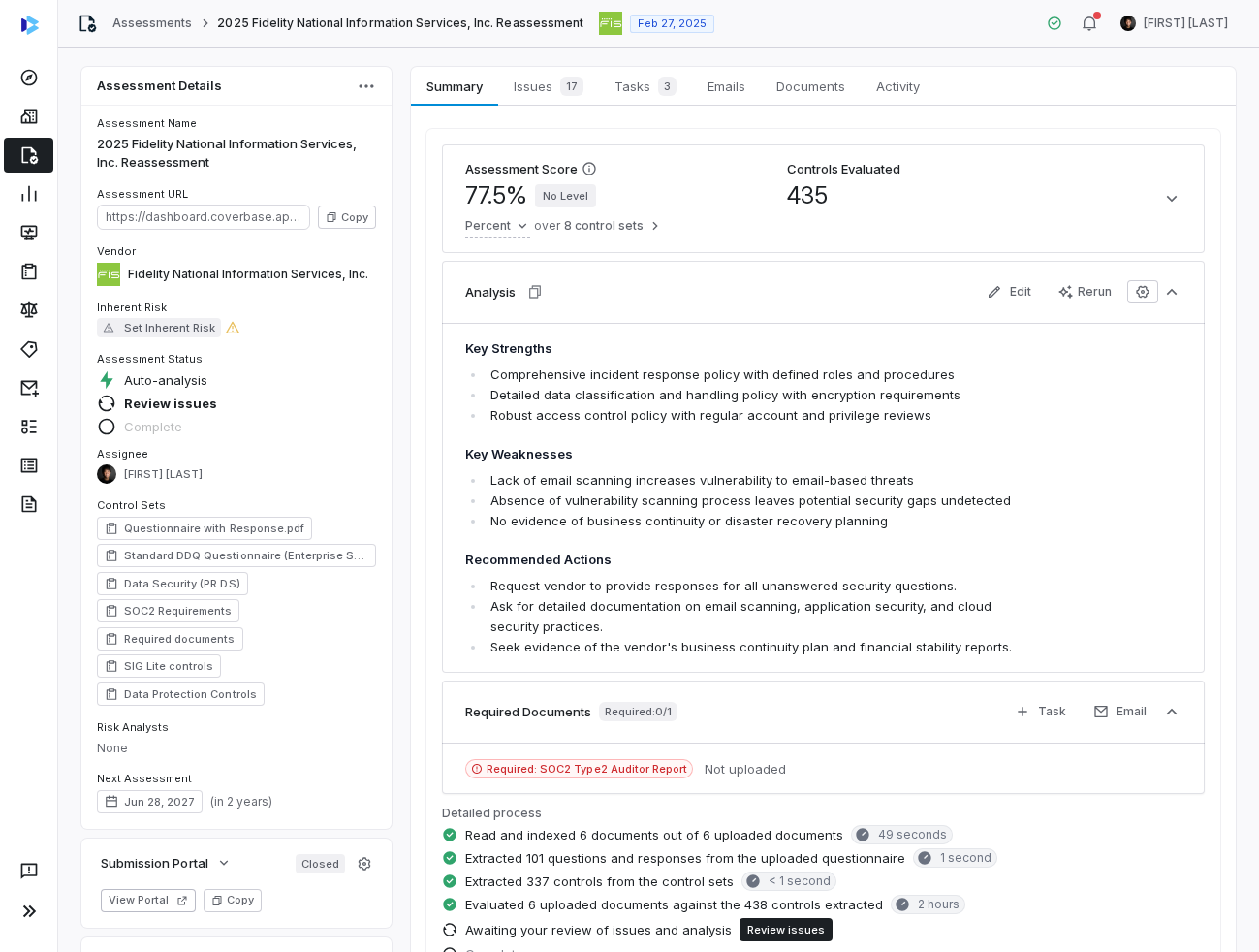 click on "No Level" at bounding box center [565, 196] 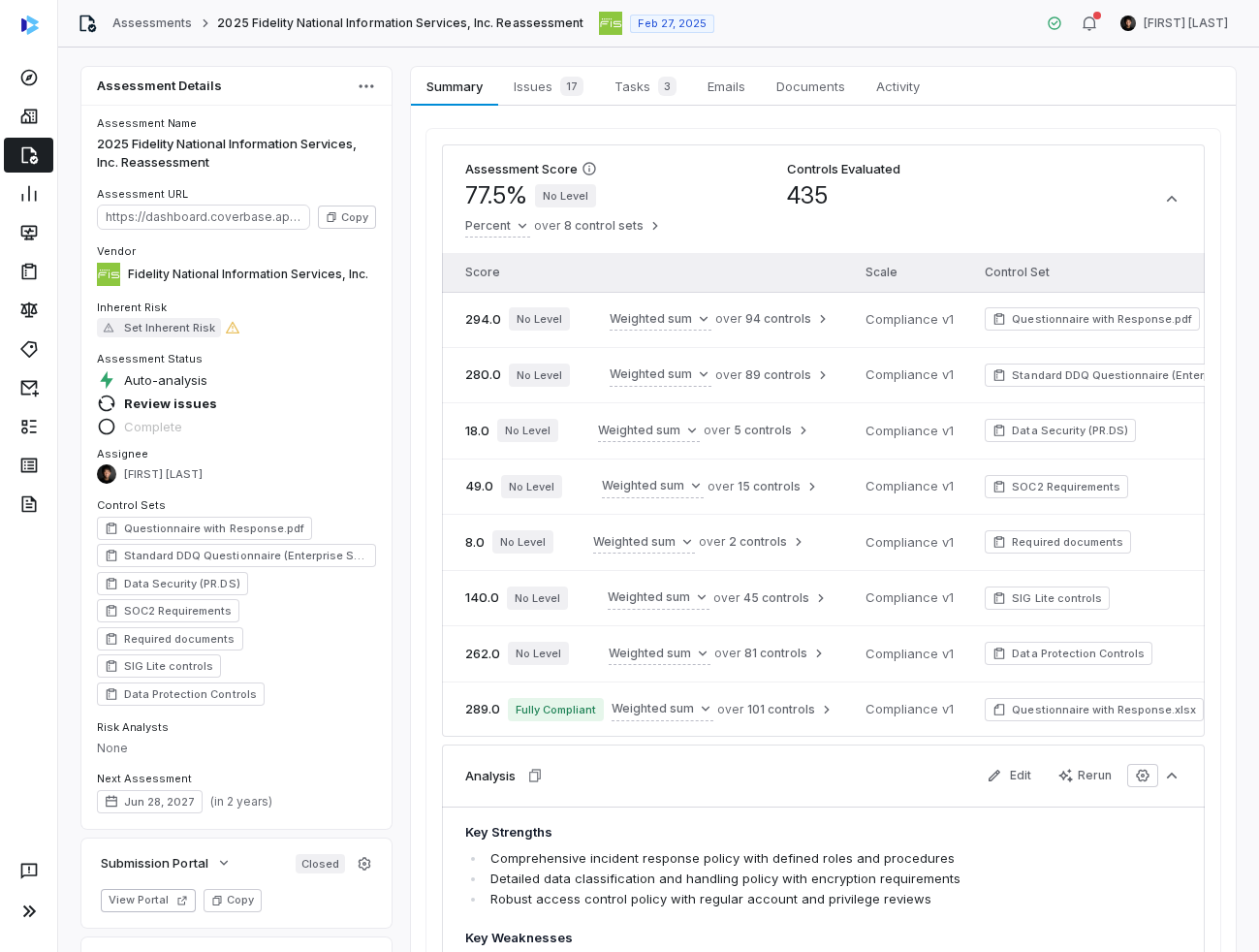 click on "No Level" at bounding box center (565, 196) 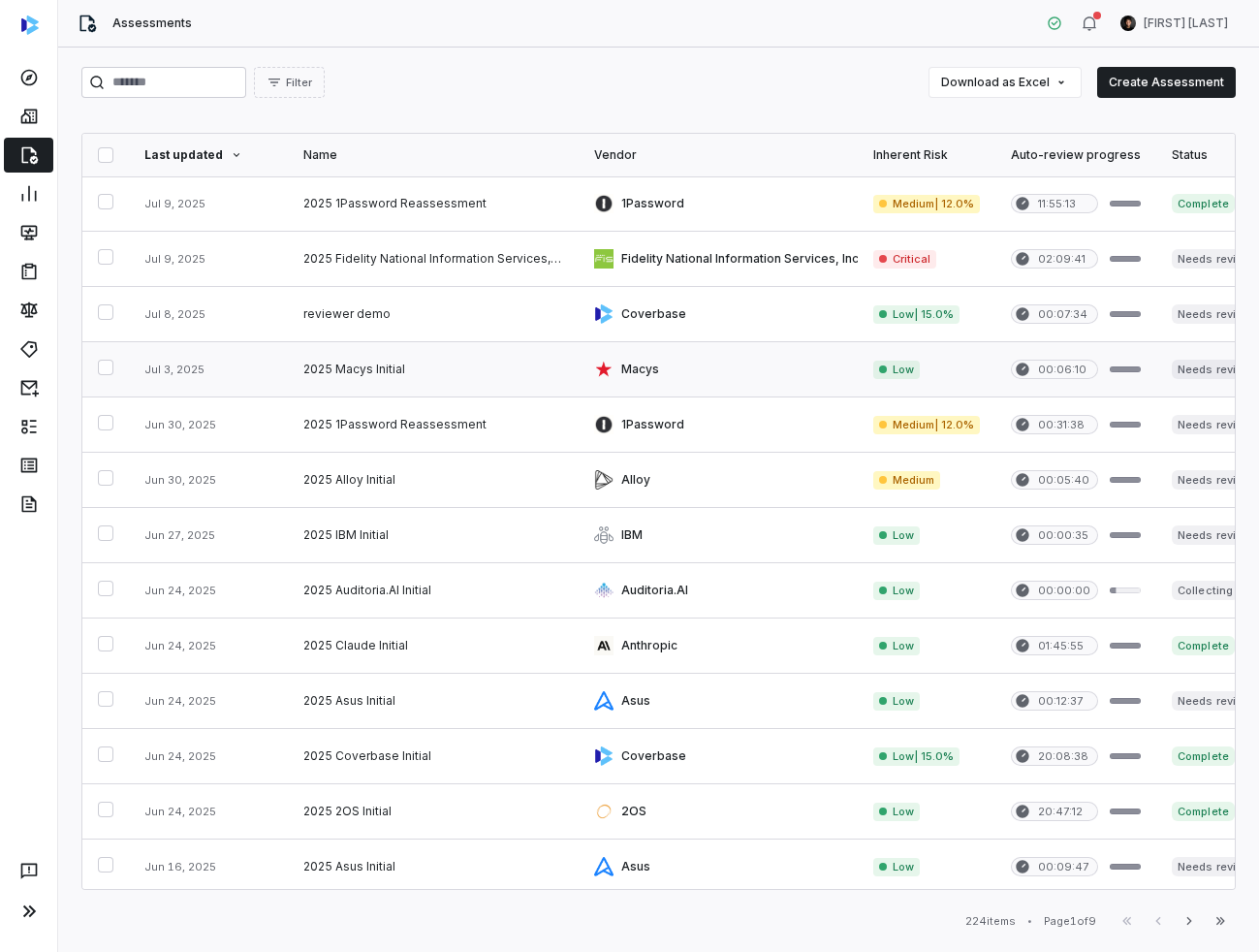 click at bounding box center [433, 369] 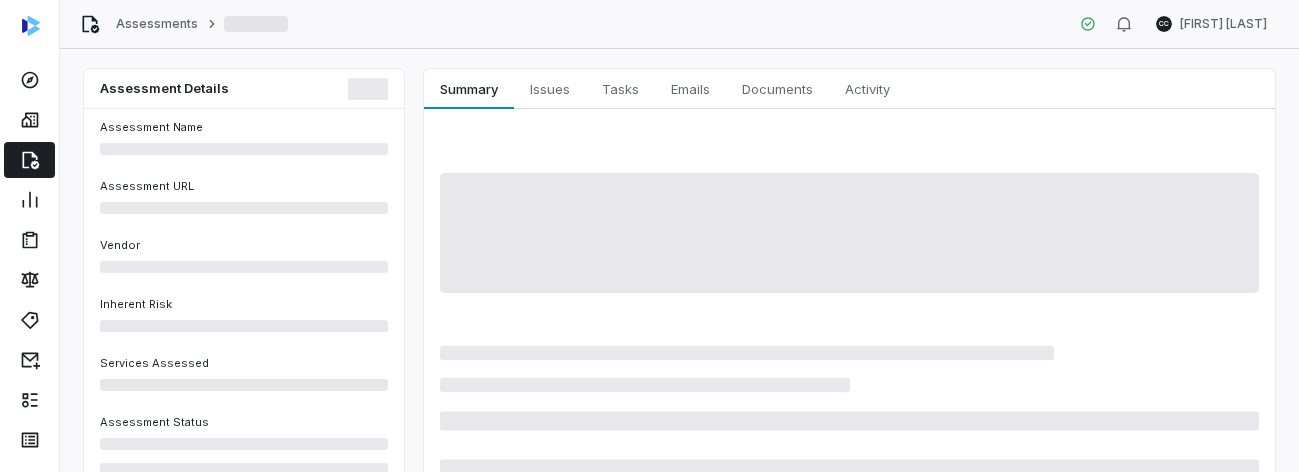 scroll, scrollTop: 0, scrollLeft: 0, axis: both 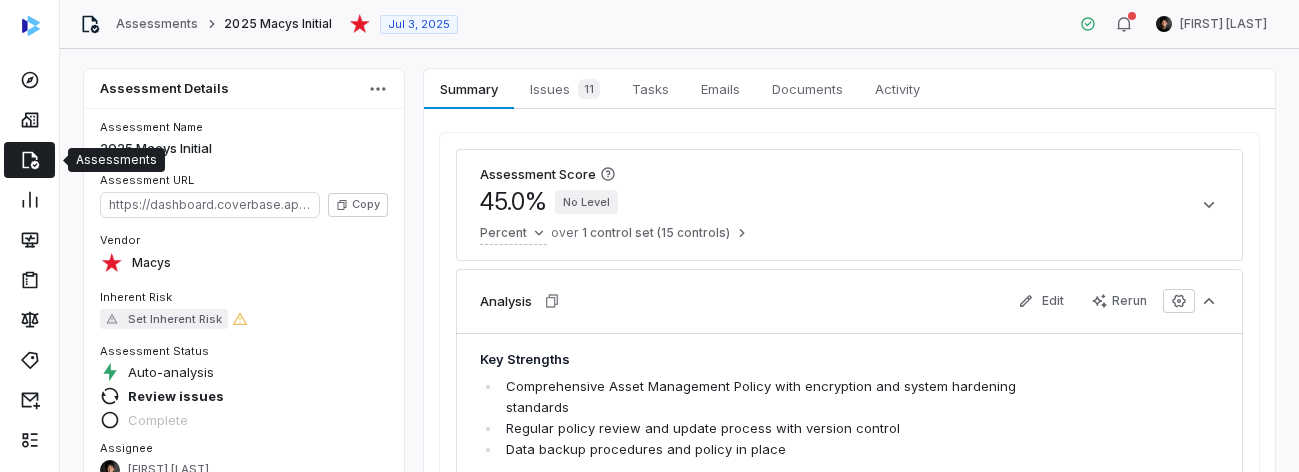 click at bounding box center (29, 160) 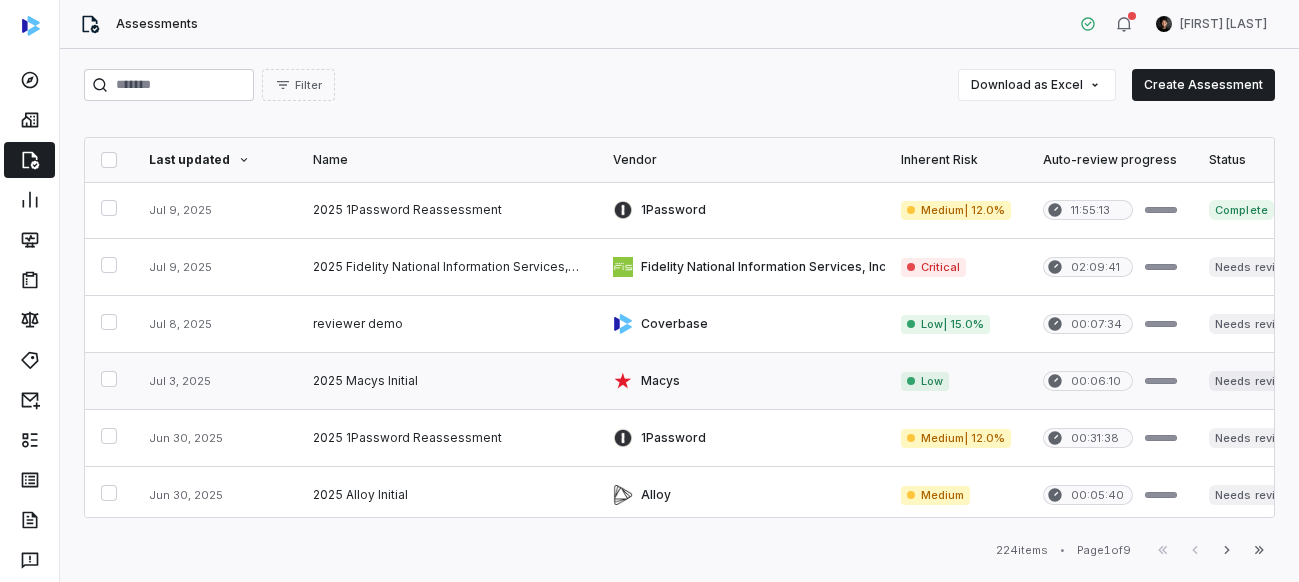 click at bounding box center (447, 381) 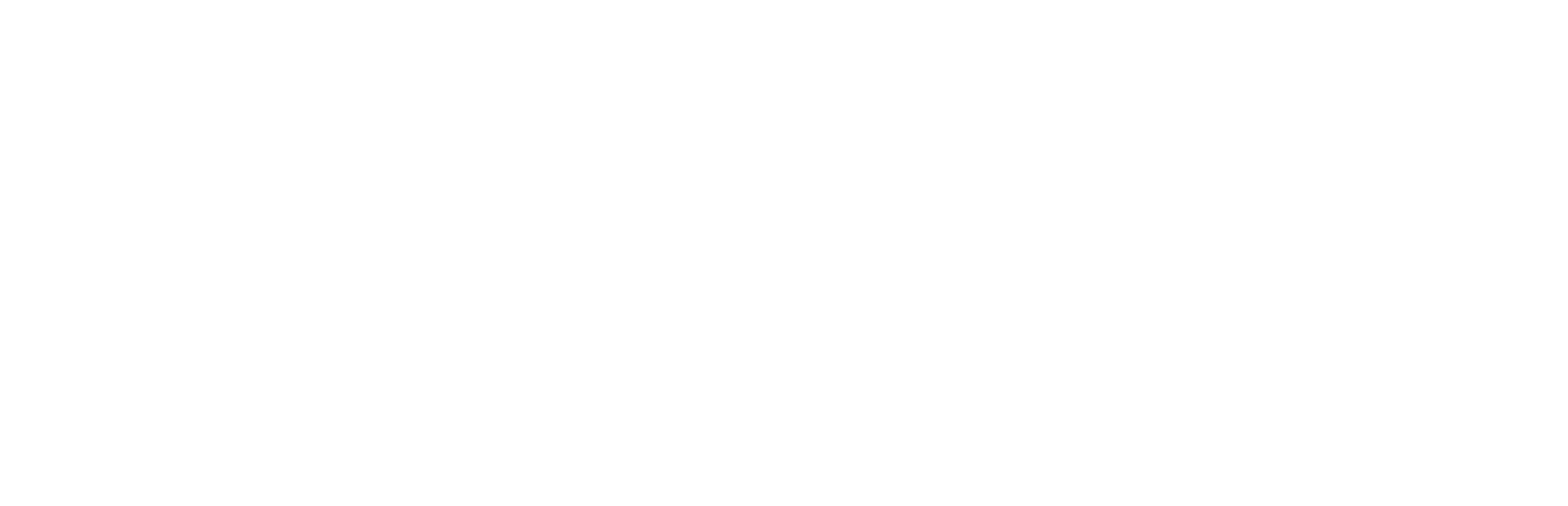 scroll, scrollTop: 0, scrollLeft: 0, axis: both 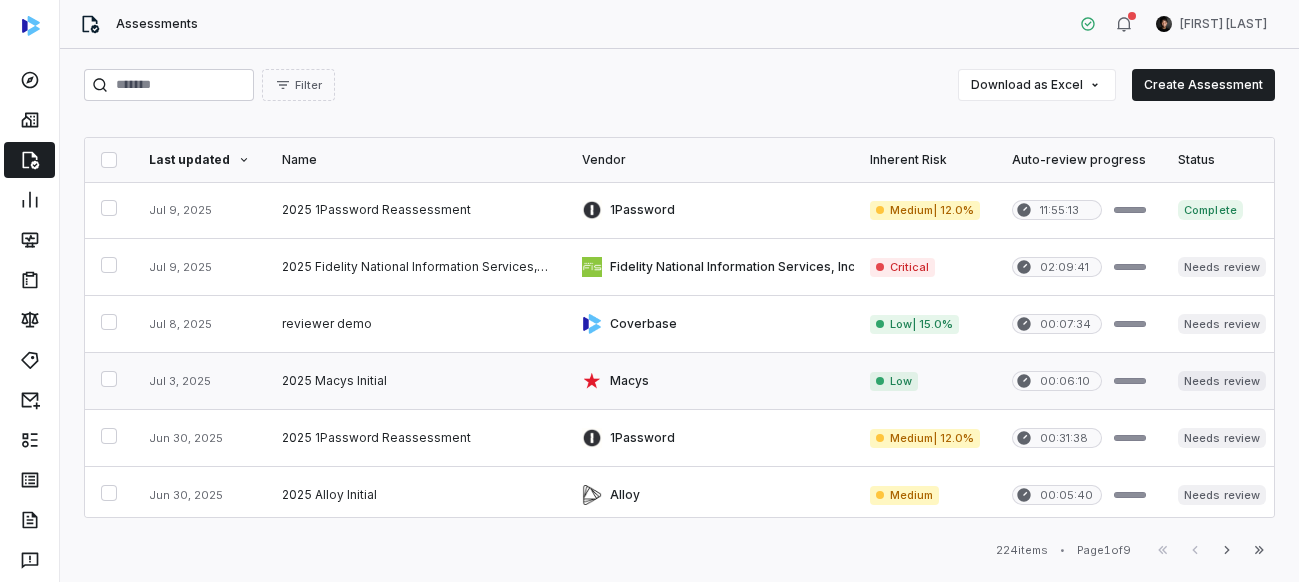 click at bounding box center [416, 381] 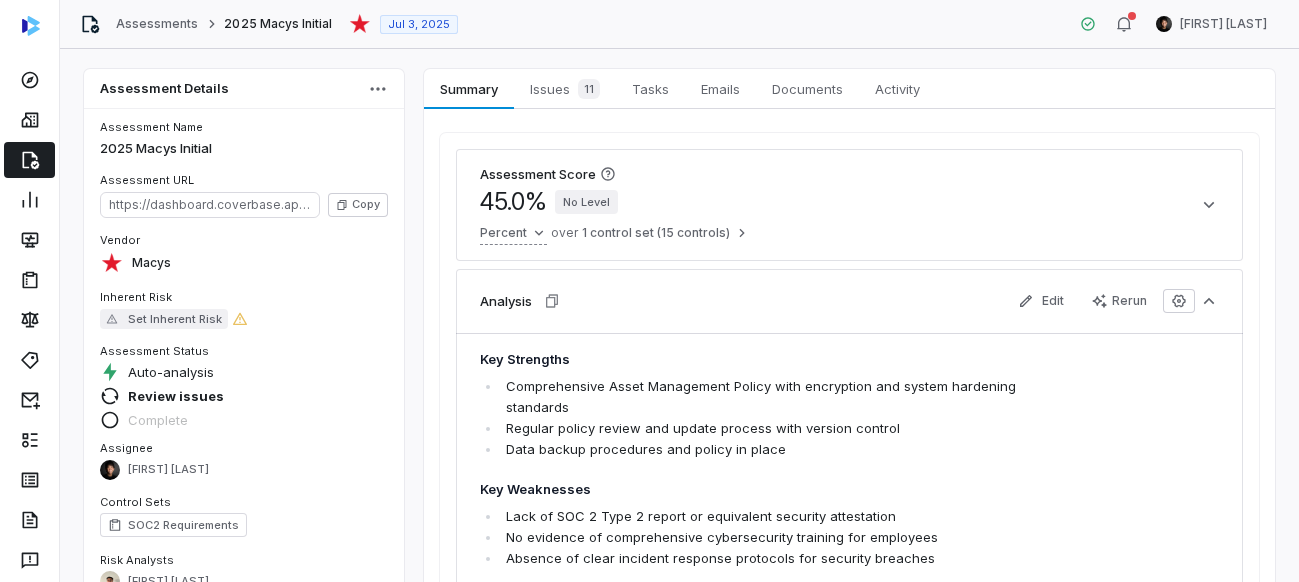 click on "Assessments 2025 Macys Initial Jul 3, [YEAR] [NAME] [LAST] Assessment Details Assessment Name 2025 Macys Initial Assessment URL  https://dashboard.coverbase.app/assessments/cbqsrw_beb338d41b0744c4a4af21665b4df4d3 Copy Vendor Macys Inherent Risk Set Inherent Risk Assessment Status Auto-analysis Review issues Complete Assignee [NAME] [LAST] Control Sets SOC2 Requirements Risk Analysts [NAME] [LAST] Next Assessment Jul 4, [YEAR] ( in 2 years ) Submission Portal Submitted View Portal Copy Properties Audit end Choose Date Summary Summary Issues 11 Issues 11 Tasks Tasks Emails Emails Documents Documents Activity Activity Assessment Score 45.0 % No Level Percent over 1 control set (15 controls) Analysis Edit Rerun Key Strengths
Comprehensive Asset Management Policy with encryption and system hardening standards
Regular policy review and update process with version control
Data backup procedures and policy in place
Key Weaknesses
Recommended Actions
Required Documents 0" at bounding box center (649, 291) 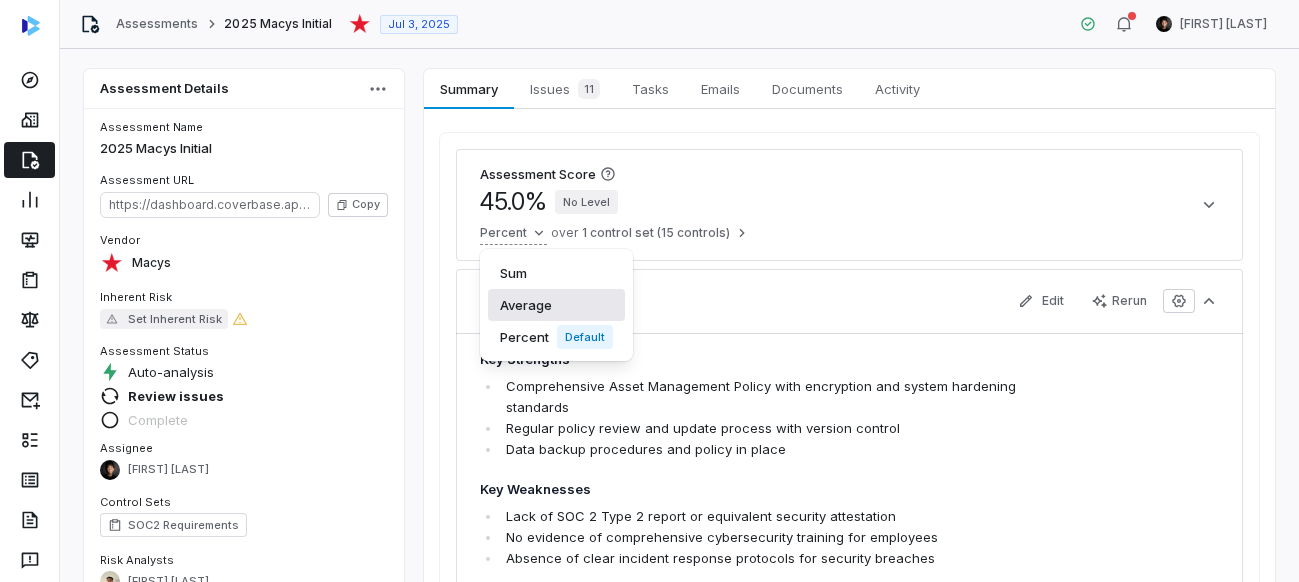 click on "Average" at bounding box center [556, 305] 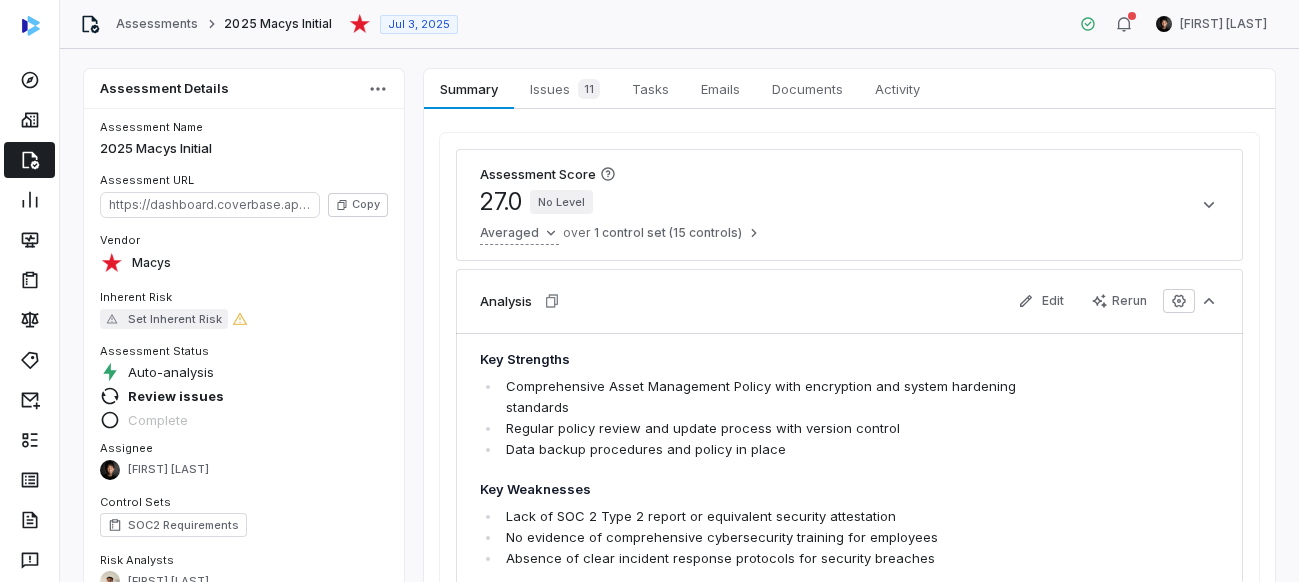 click on "Assessments 2025 Macys Initial Jul 3, [YEAR] [NAME] [LAST] Assessment Details Assessment Name 2025 Macys Initial Assessment URL  https://dashboard.coverbase.app/assessments/cbqsrw_beb338d41b0744c4a4af21665b4df4d3 Copy Vendor Macys Inherent Risk Set Inherent Risk Assessment Status Auto-analysis Review issues Complete Assignee [NAME] [LAST] Control Sets SOC2 Requirements Risk Analysts [NAME] [LAST] Next Assessment Jul 4, [YEAR] ( in 2 years ) Submission Portal Submitted View Portal Copy Properties Audit end Choose Date Summary Summary Issues 11 Issues 11 Tasks Tasks Emails Emails Documents Documents Activity Activity Assessment Score 27.0 No Level Averaged over 1 control set (15 controls) Analysis Edit Rerun Key Strengths
Comprehensive Asset Management Policy with encryption and system hardening standards
Regular policy review and update process with version control
Data backup procedures and policy in place
Key Weaknesses
Recommended Actions
Required Documents 0 1" at bounding box center (649, 291) 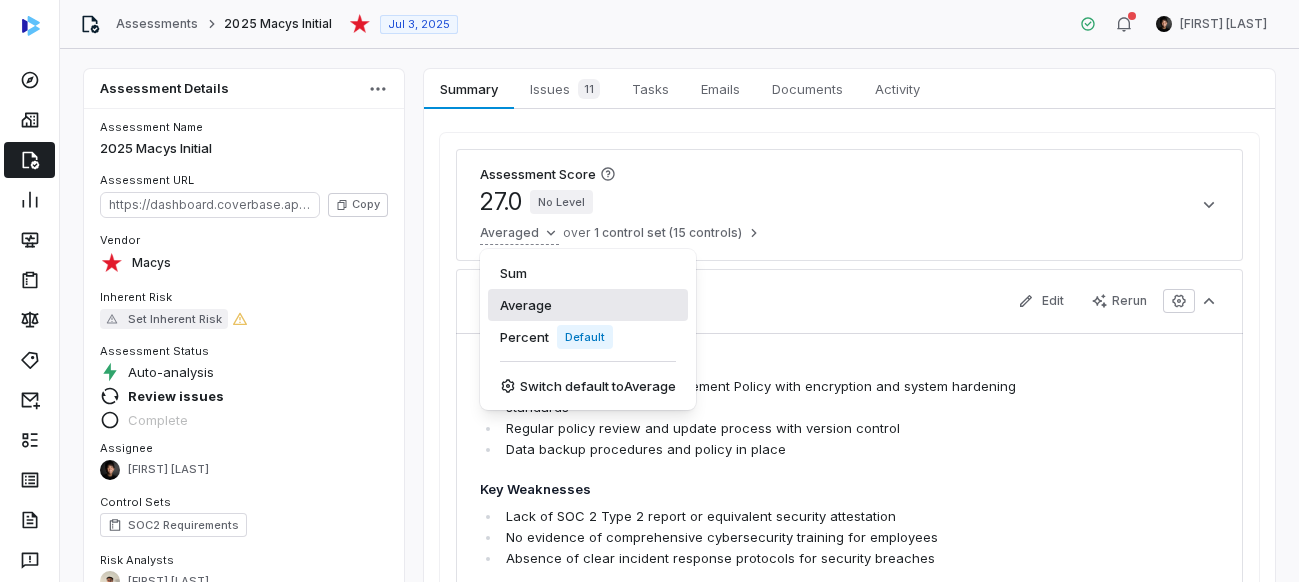 click on "Percent Default" at bounding box center (588, 337) 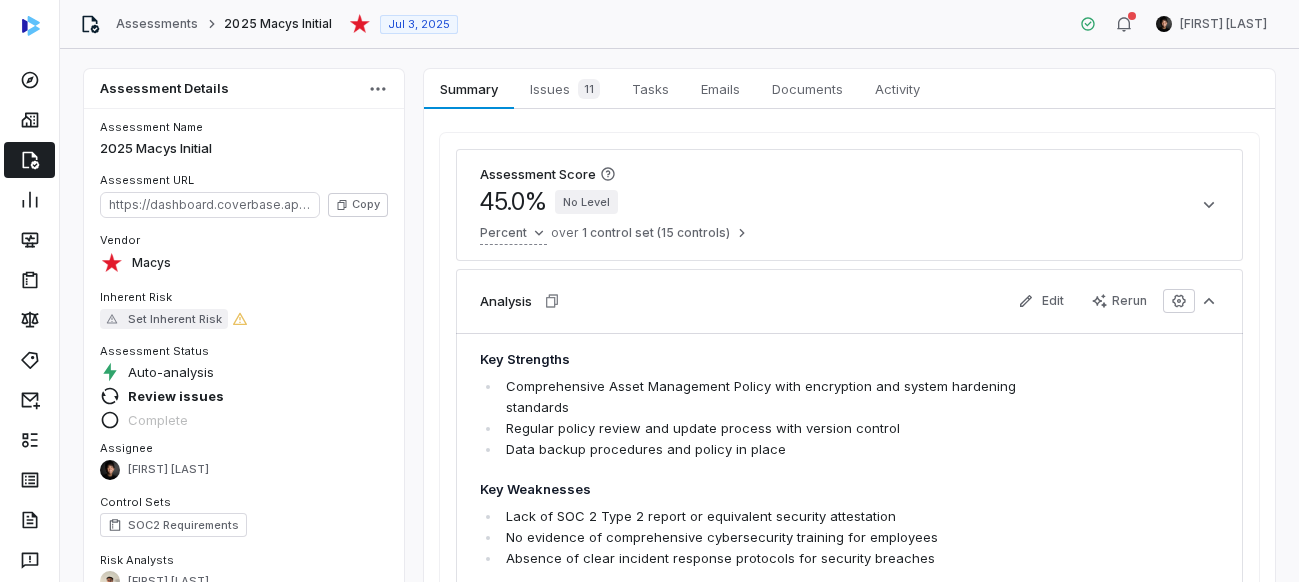 click on "Assessments 2025 Macys Initial Jul 3, [YEAR] [NAME] [LAST] Assessment Details Assessment Name 2025 Macys Initial Assessment URL  https://dashboard.coverbase.app/assessments/cbqsrw_beb338d41b0744c4a4af21665b4df4d3 Copy Vendor Macys Inherent Risk Set Inherent Risk Assessment Status Auto-analysis Review issues Complete Assignee [NAME] [LAST] Control Sets SOC2 Requirements Risk Analysts [NAME] [LAST] Next Assessment Jul 4, [YEAR] ( in 2 years ) Submission Portal Submitted View Portal Copy Properties Audit end Choose Date Summary Summary Issues 11 Issues 11 Tasks Tasks Emails Emails Documents Documents Activity Activity Assessment Score 45.0 % No Level Percent over 1 control set (15 controls) Analysis Edit Rerun Key Strengths
Comprehensive Asset Management Policy with encryption and system hardening standards
Regular policy review and update process with version control
Data backup procedures and policy in place
Key Weaknesses
Recommended Actions
Required Documents 0" at bounding box center (649, 291) 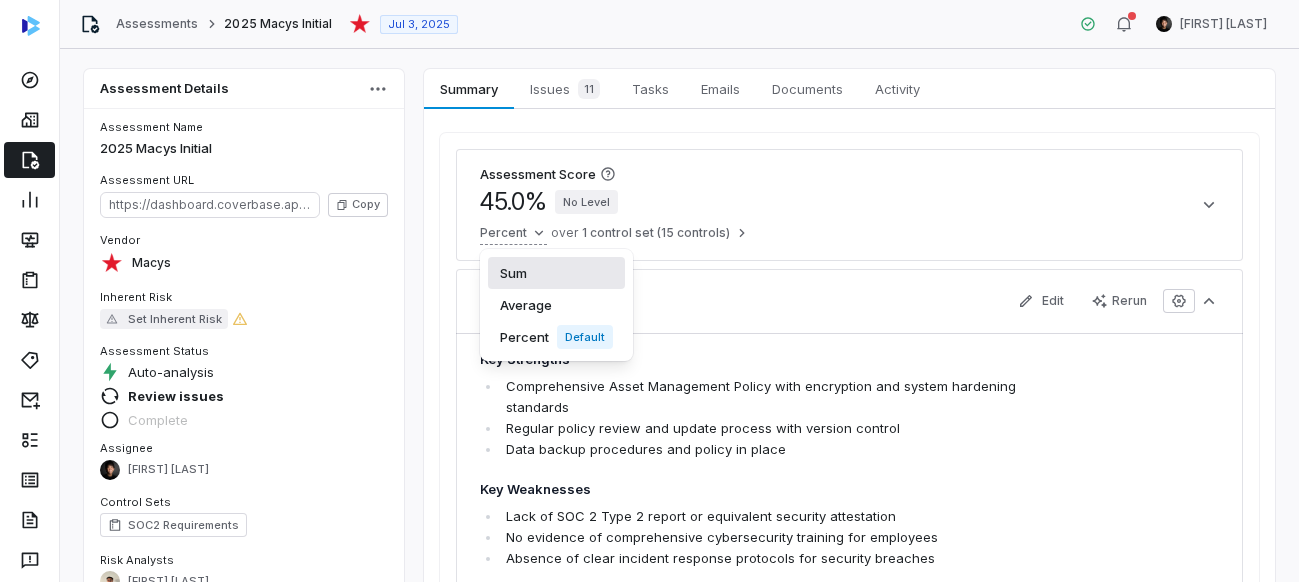 click on "Sum" at bounding box center (556, 273) 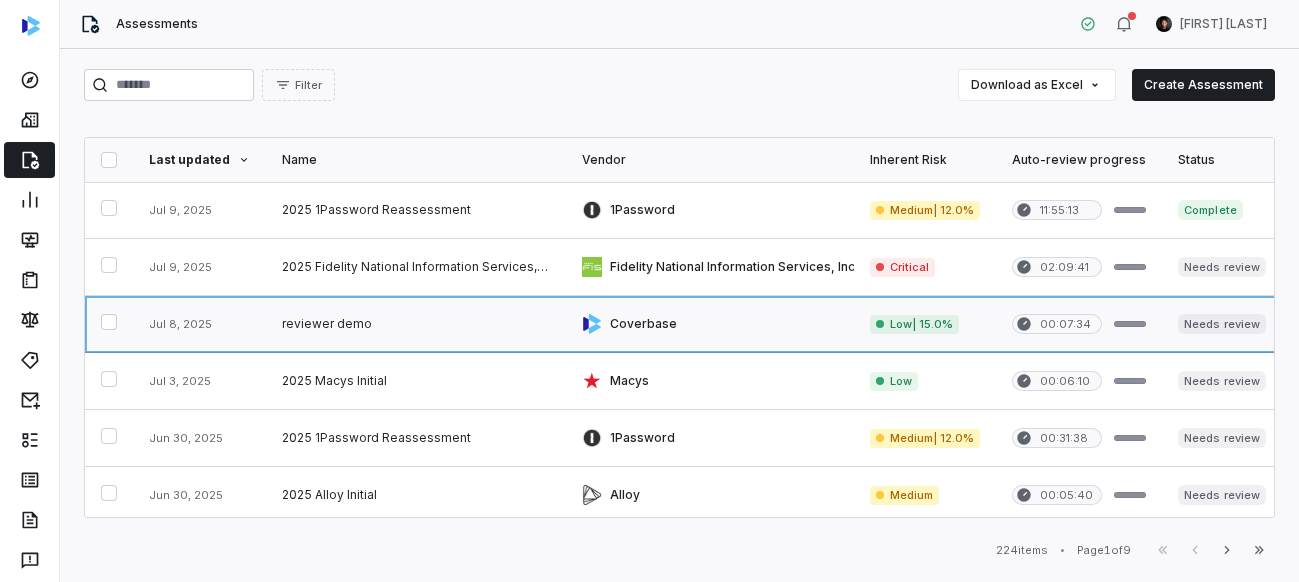 click at bounding box center (416, 324) 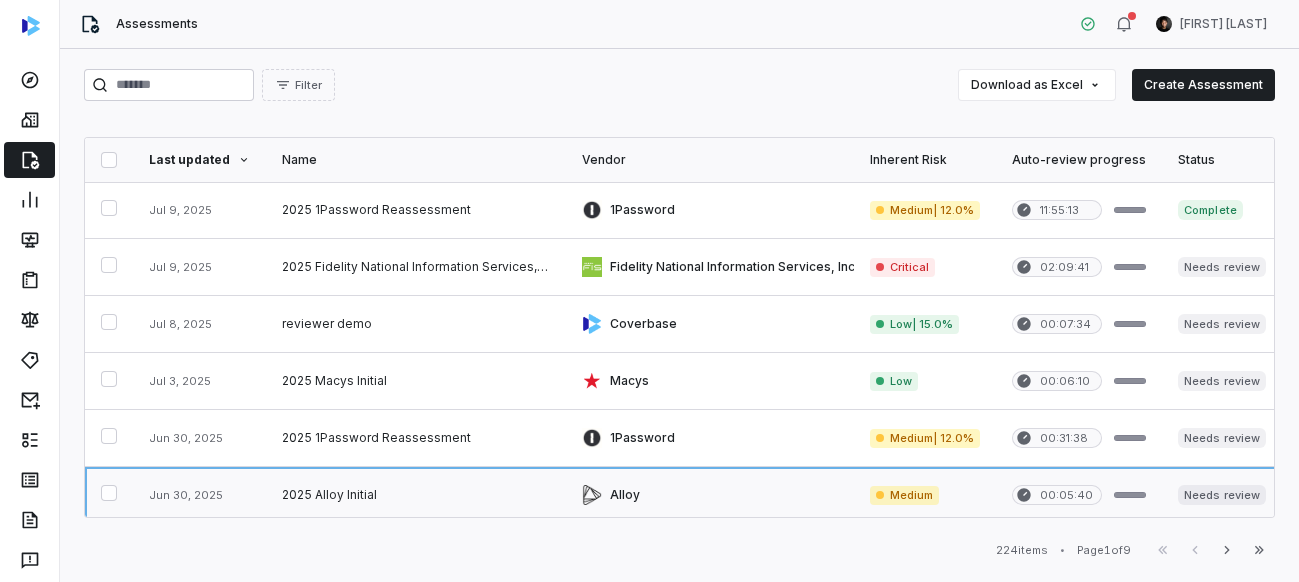 click at bounding box center (416, 495) 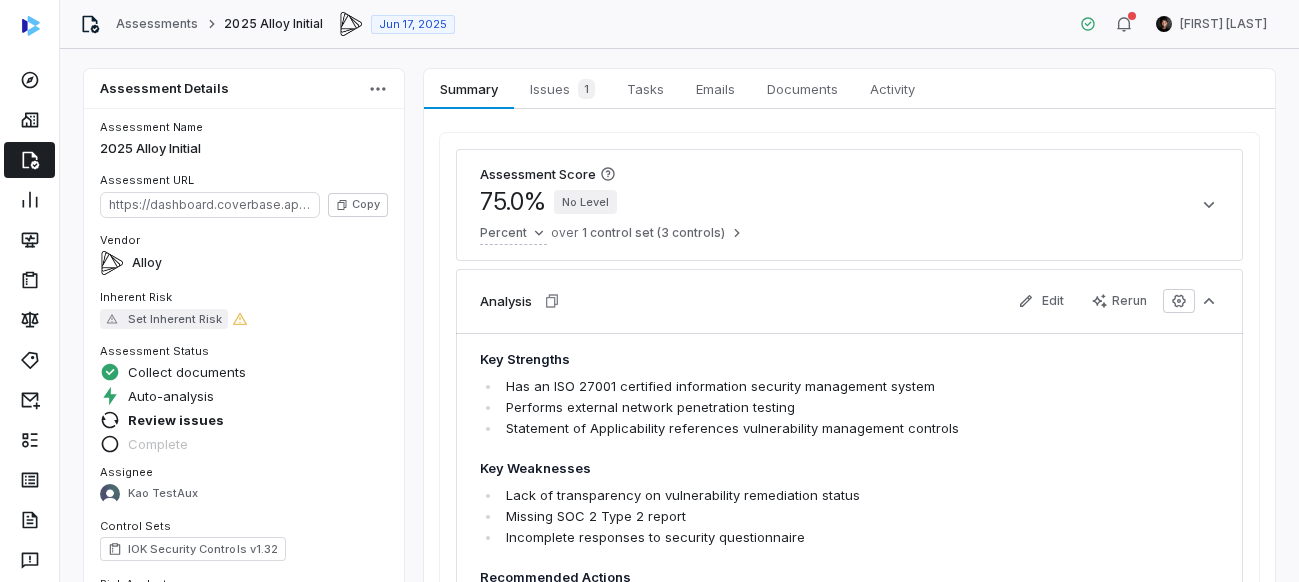 click on "Assessment Score 75.0 % No Level Percent over 1 control set (3 controls)" at bounding box center [849, 205] 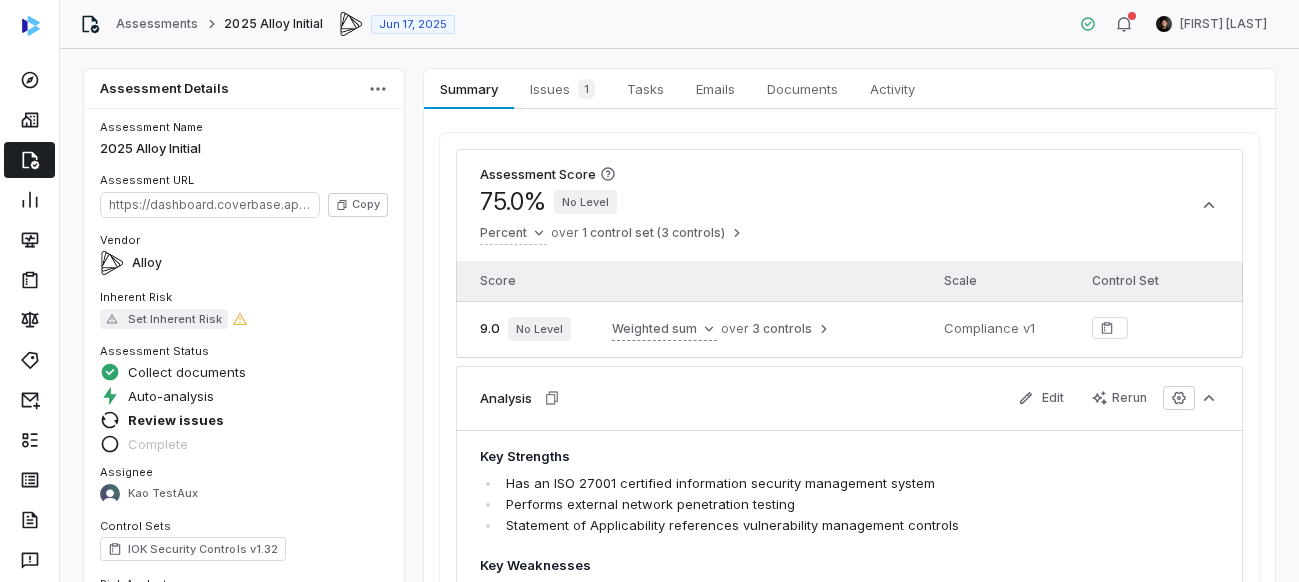 click on "Assessments 2025 Alloy Initial Jun 17, [YEAR] [NAME] [LAST] Assessment Details Assessment Name 2025 Alloy Initial Assessment URL  https://dashboard.coverbase.app/assessments/cbqsrw_1e4e75277e7f4e21bebc0eeabd621931 Copy Vendor Alloy Inherent Risk Set Inherent Risk Assessment Status Collect documents Auto-analysis Review issues Complete Assignee [NAME] [LAST] Control Sets IOK Security Controls v1.32 Risk Analysts [NAME] [LAST] Next Assessment Jun 17, [YEAR] ( in 2 years ) Properties Audit end Choose Date Summary Summary Issues 1 Issues 1 Tasks Tasks Emails Emails Documents Documents Activity Activity Assessment Score 75.0 % No Level Percent over 1 control set (3 controls) Score Scale Control Set 9.0 No Level Weighted sum over 3 controls Compliance v1 Analysis Edit Rerun Key Strengths
Has an ISO 27001 certified information security management system
Performs external network penetration testing
Statement of Applicability references vulnerability management controls
Key Weaknesses" at bounding box center [649, 291] 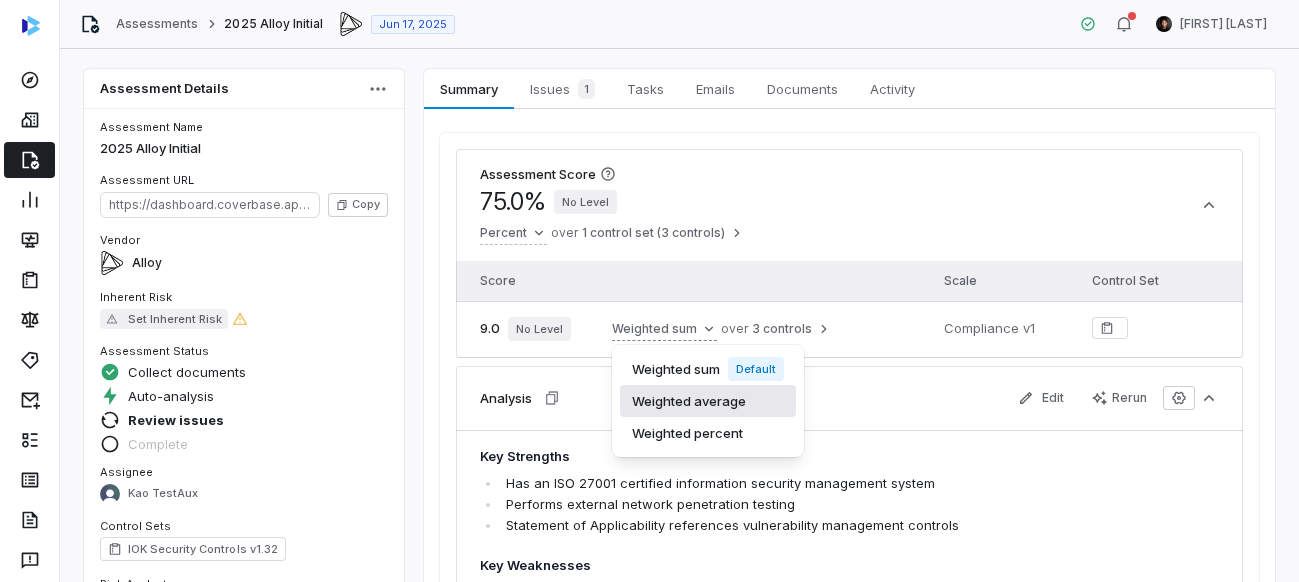 click on "Weighted average" at bounding box center (708, 401) 